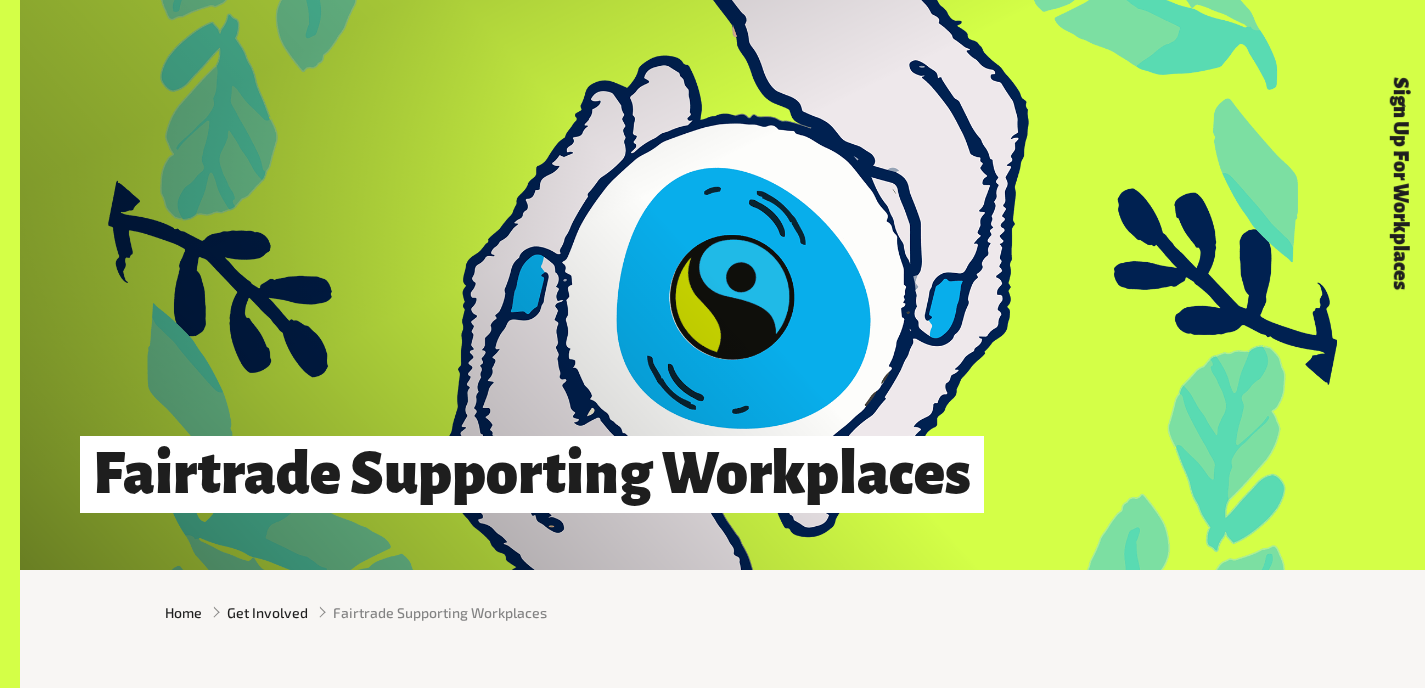 scroll, scrollTop: 2223, scrollLeft: 0, axis: vertical 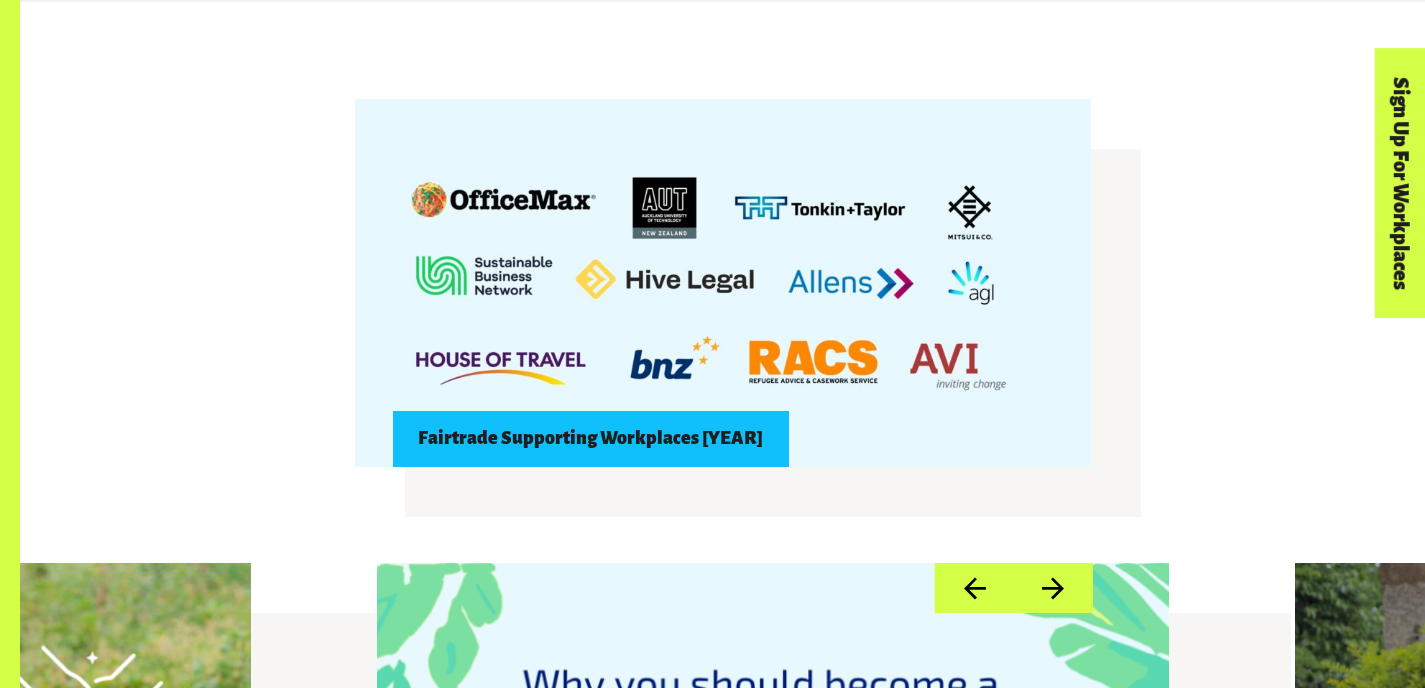 click on "Fairtrade Supporting Workplaces [YEAR]" at bounding box center [591, 439] 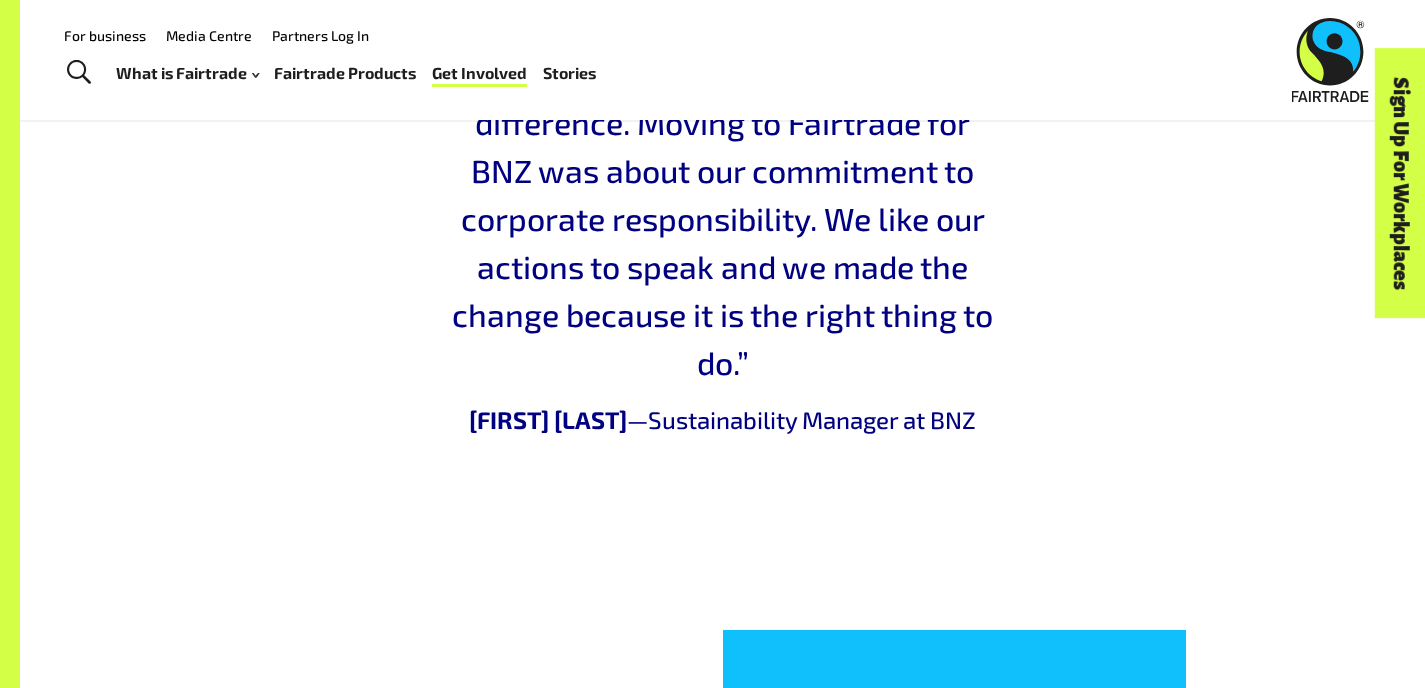 scroll, scrollTop: 2190, scrollLeft: 0, axis: vertical 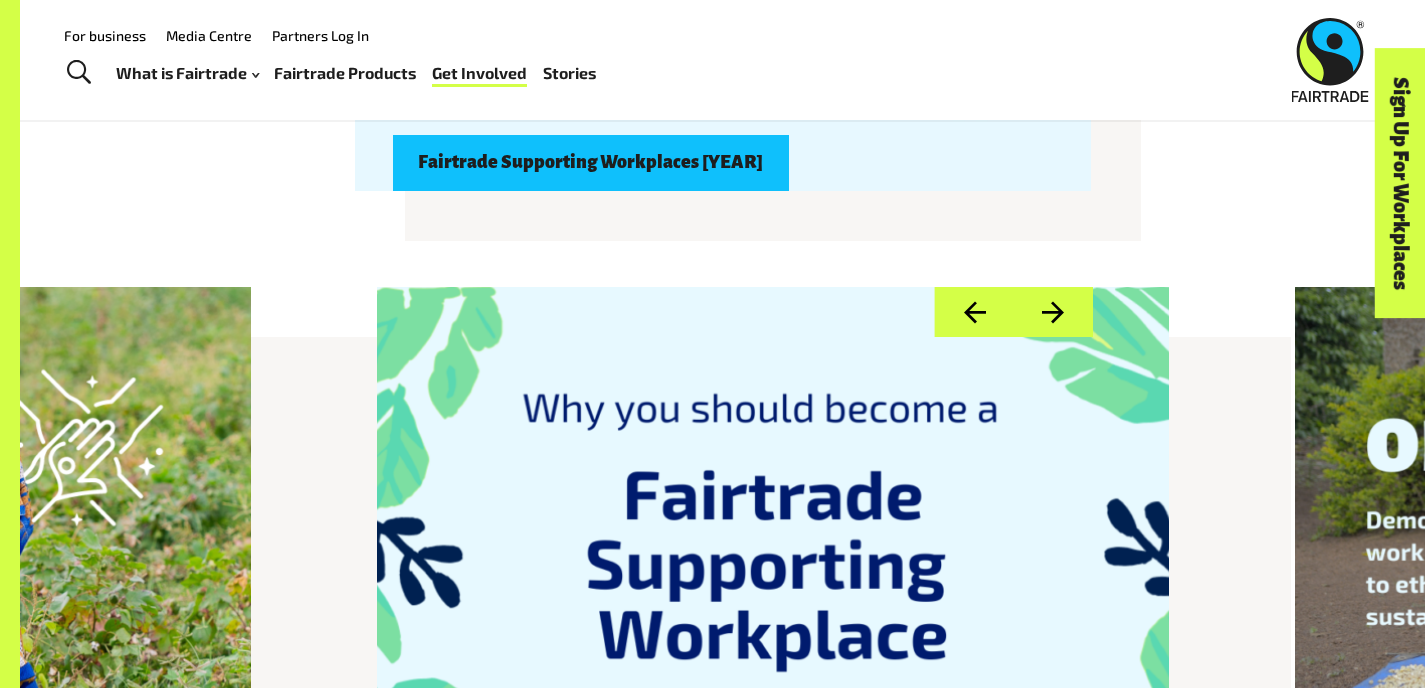 click at bounding box center [1330, 60] 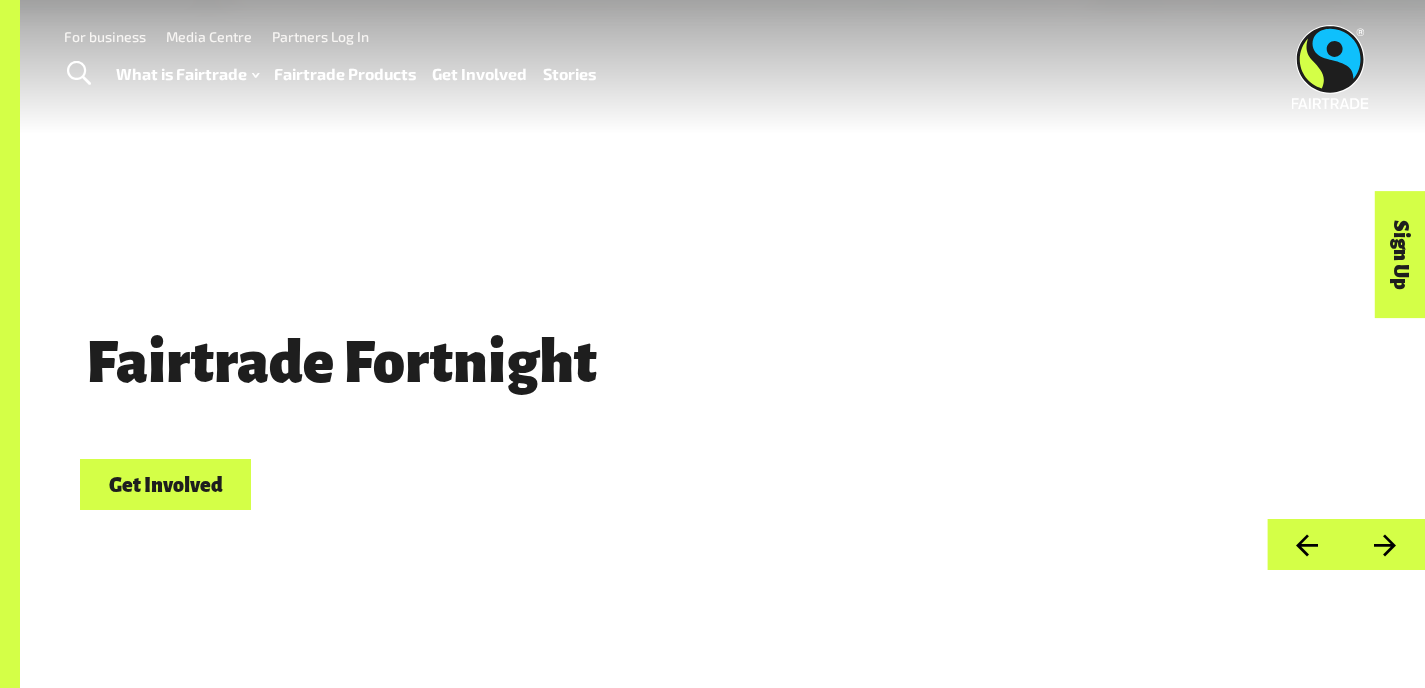 scroll, scrollTop: 0, scrollLeft: 0, axis: both 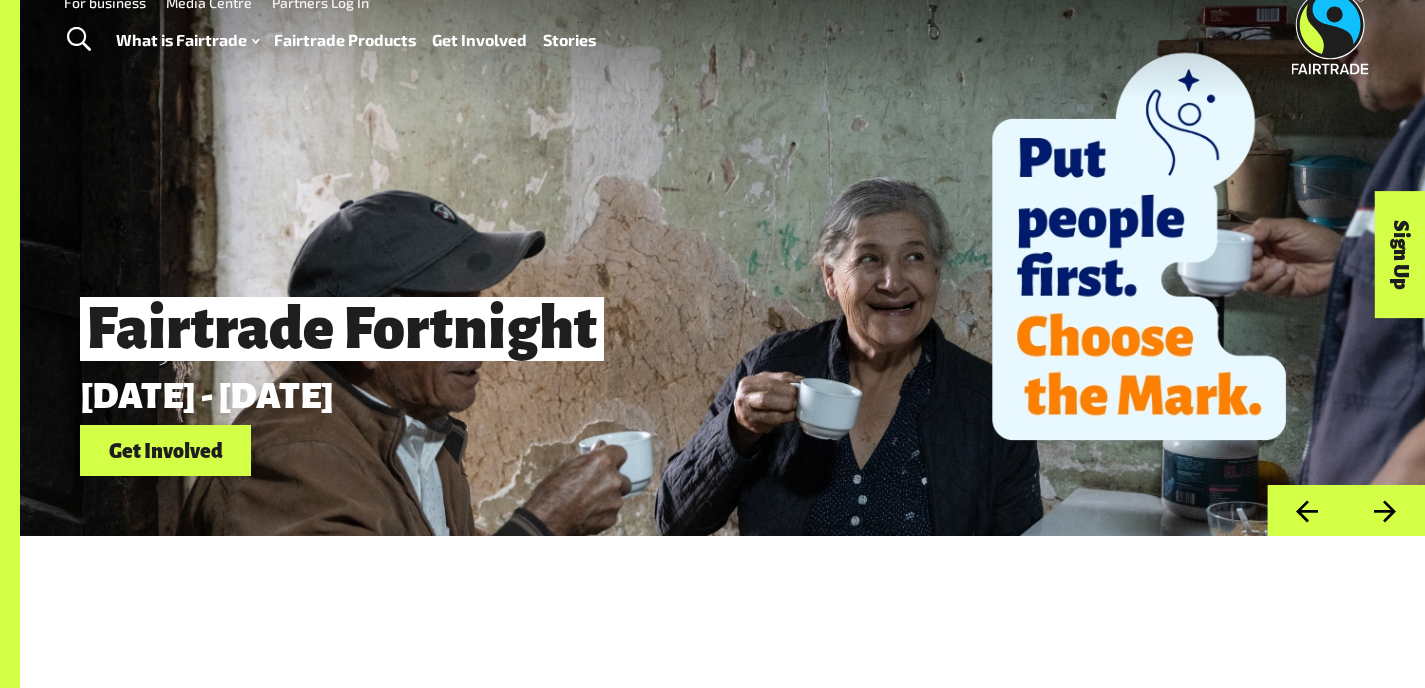 click on "Get Involved" at bounding box center (165, 450) 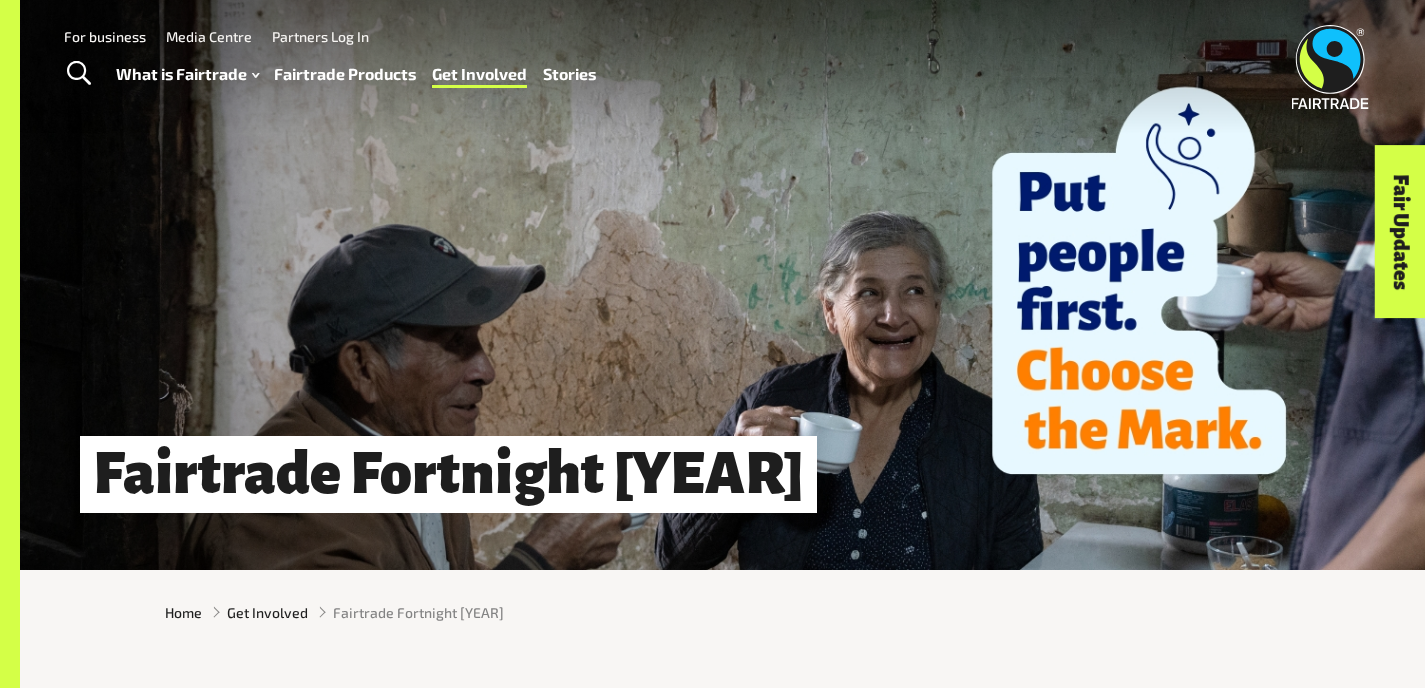 scroll, scrollTop: 0, scrollLeft: 0, axis: both 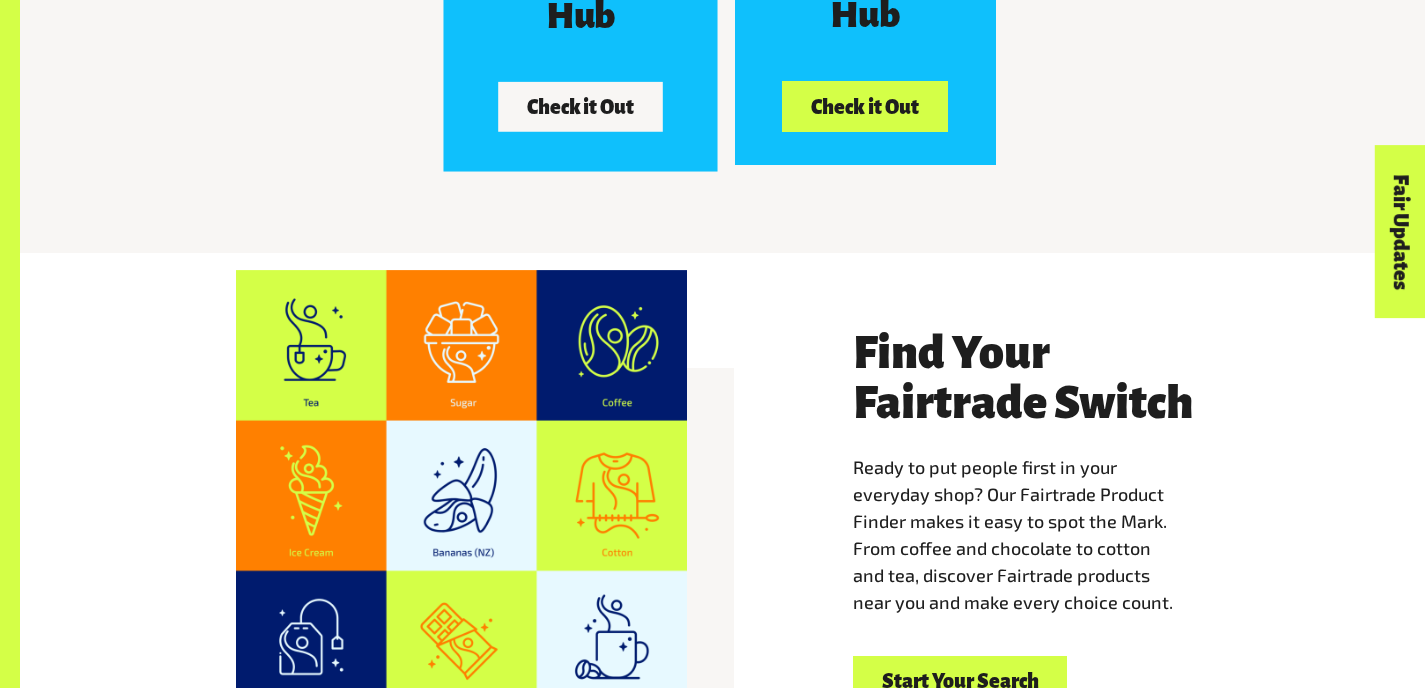 click on "Aotearoa Hub" at bounding box center [579, -4] 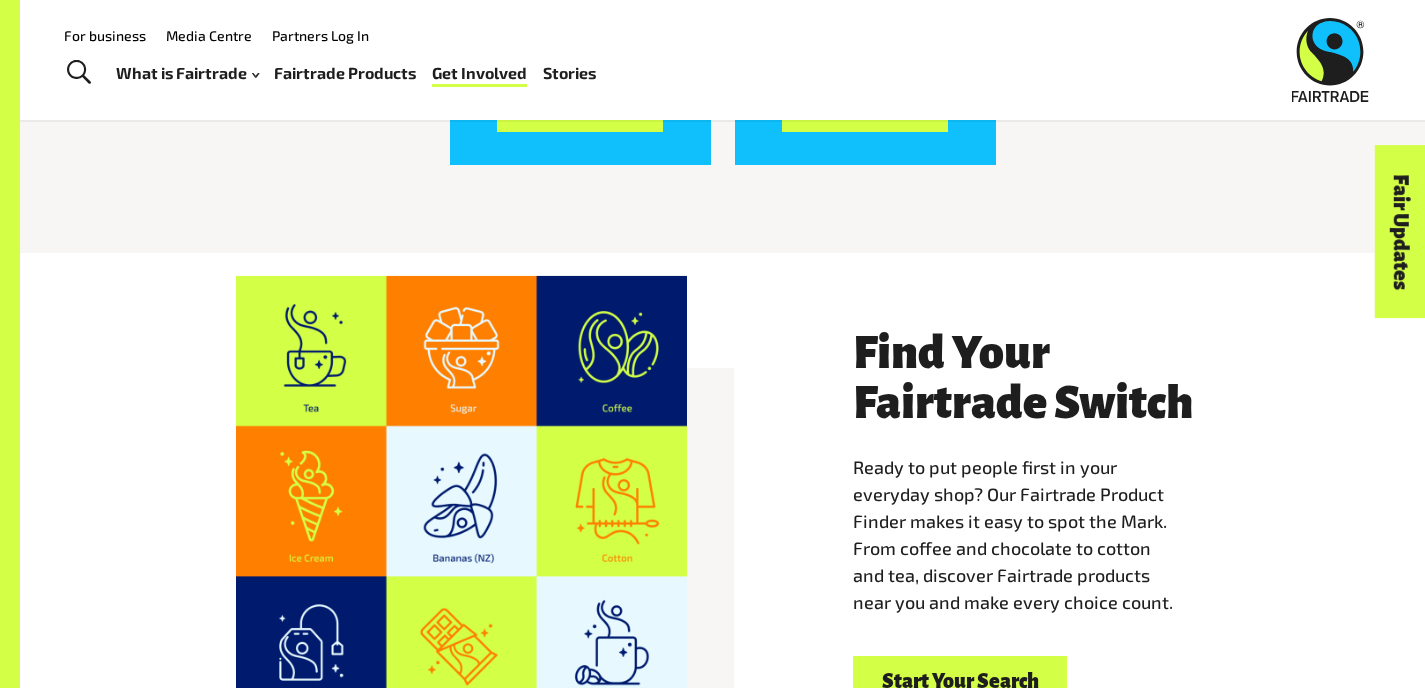 scroll, scrollTop: 2604, scrollLeft: 0, axis: vertical 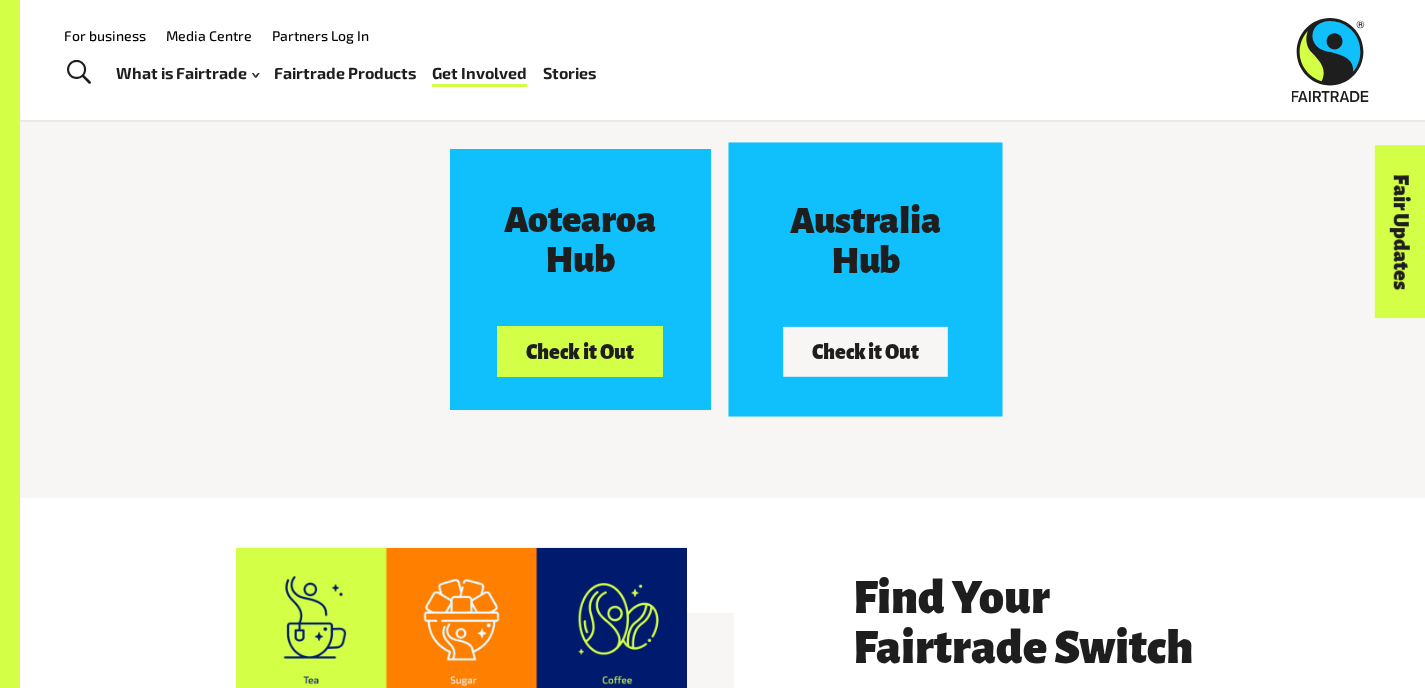 click on "Australia Hub" at bounding box center [864, 241] 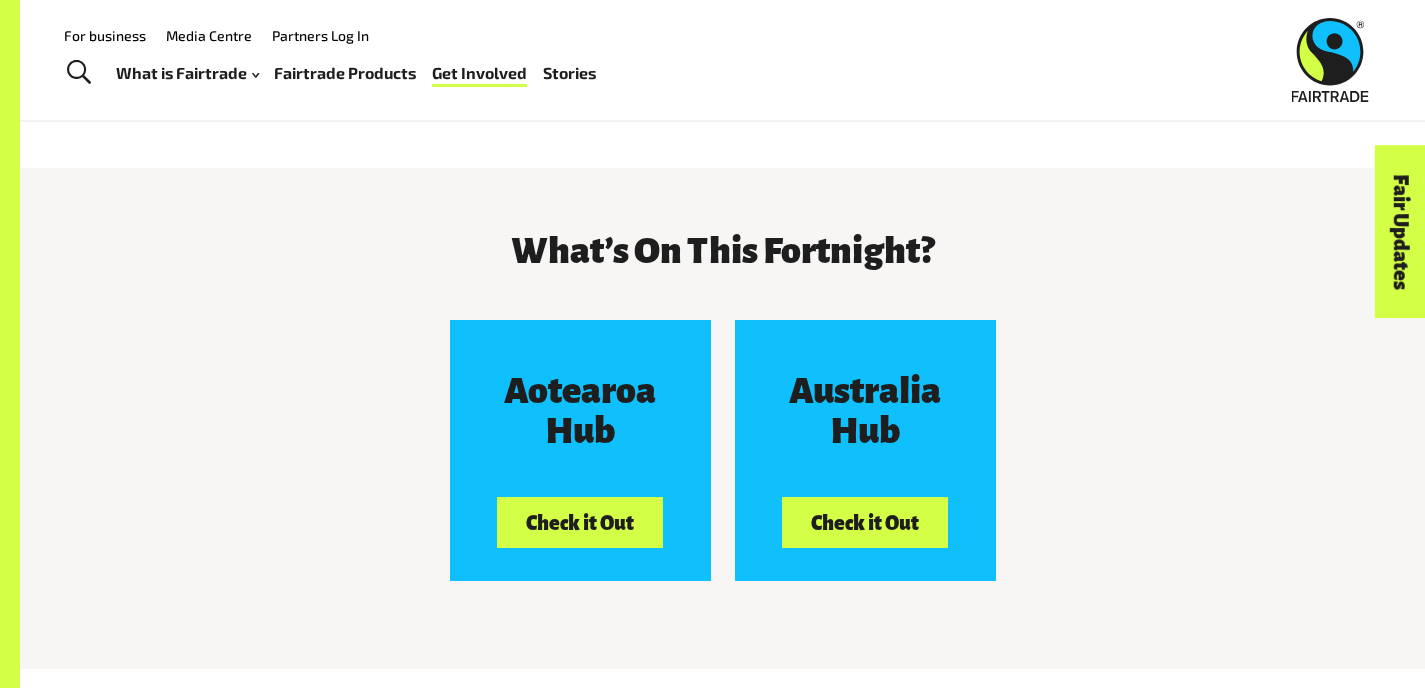 scroll, scrollTop: 2680, scrollLeft: 0, axis: vertical 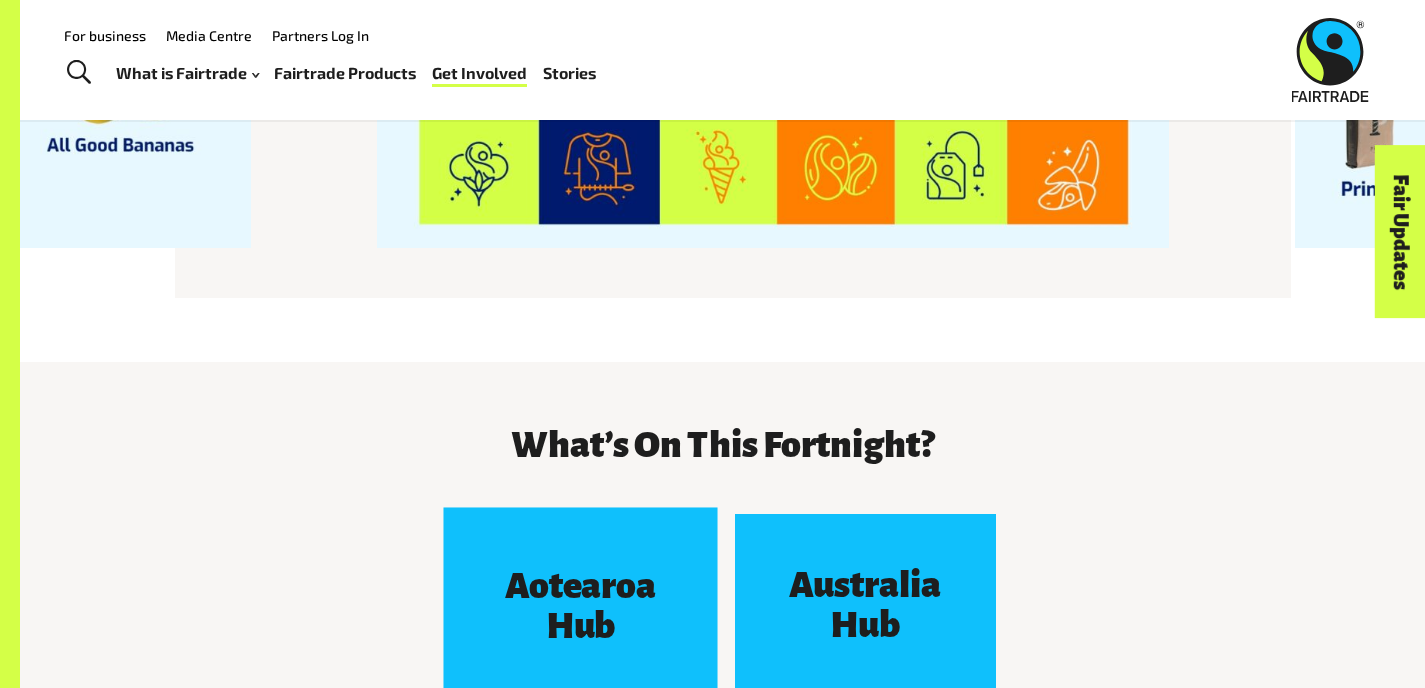 click on "Aotearoa Hub" at bounding box center [579, 606] 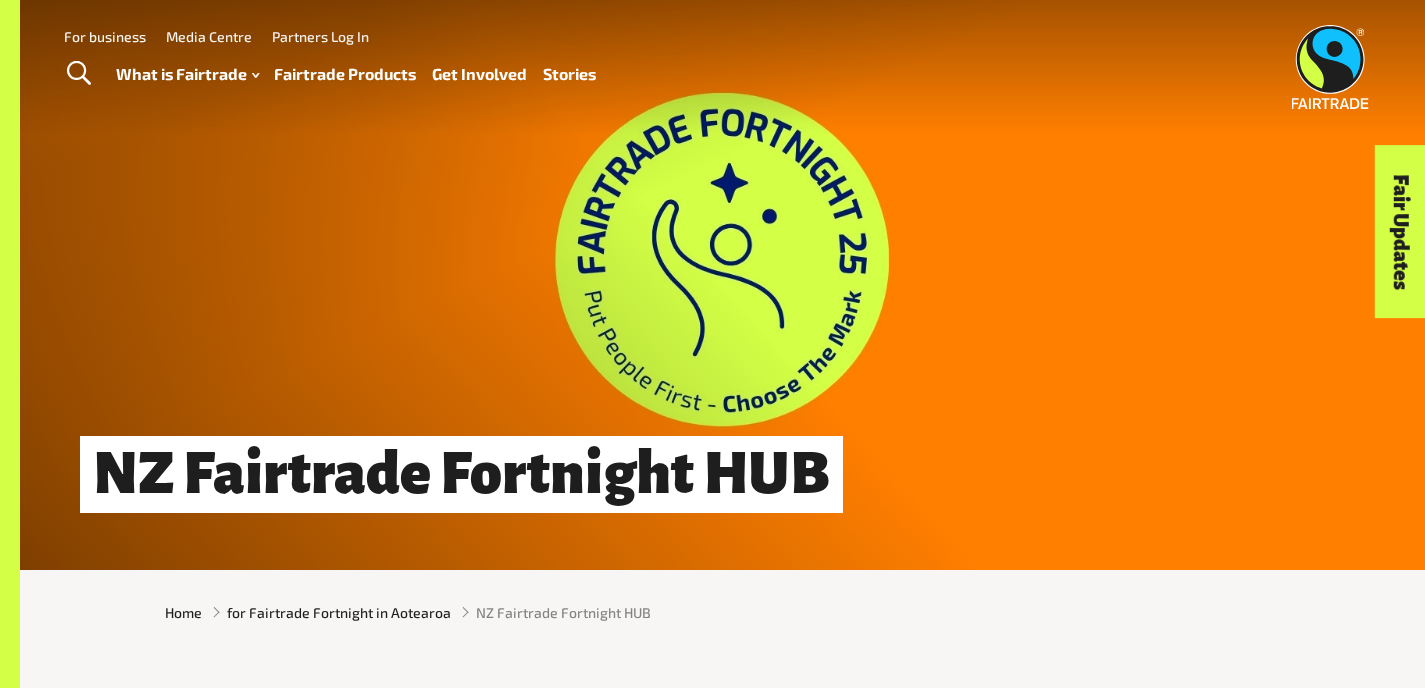 scroll, scrollTop: 0, scrollLeft: 0, axis: both 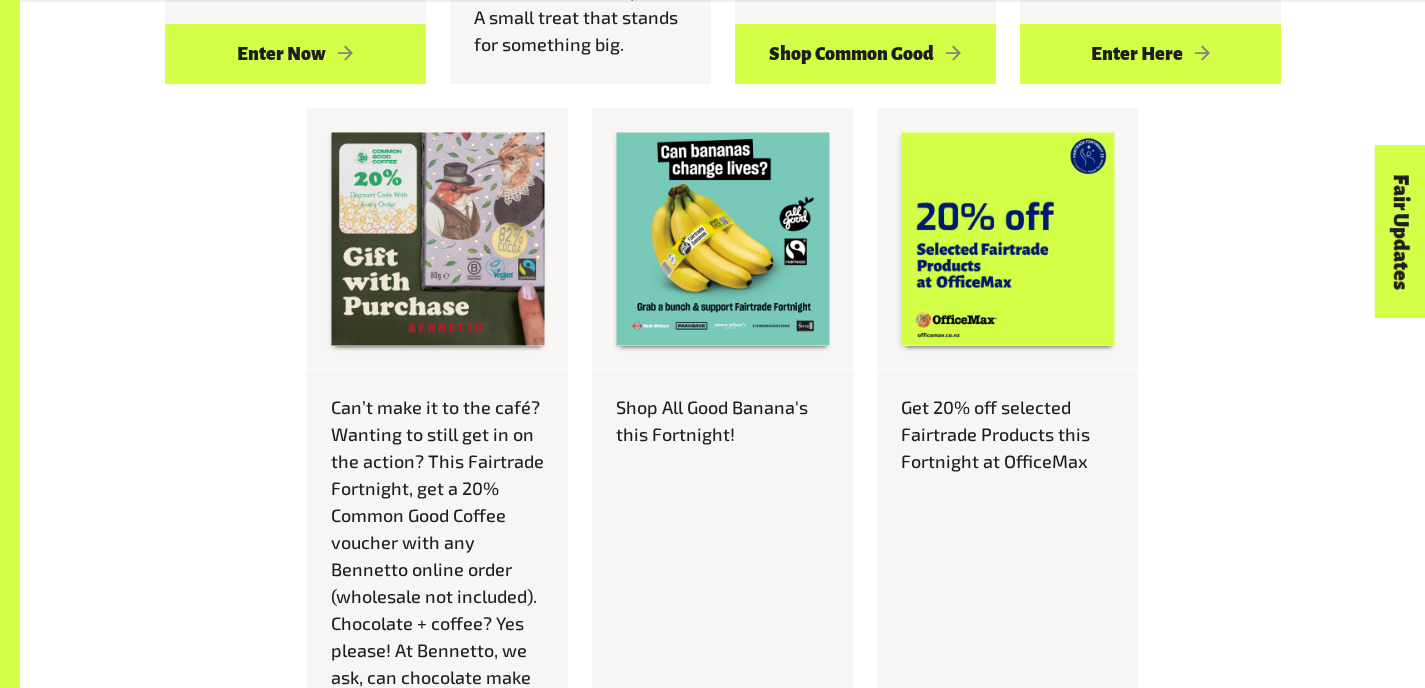 click at bounding box center (722, 238) 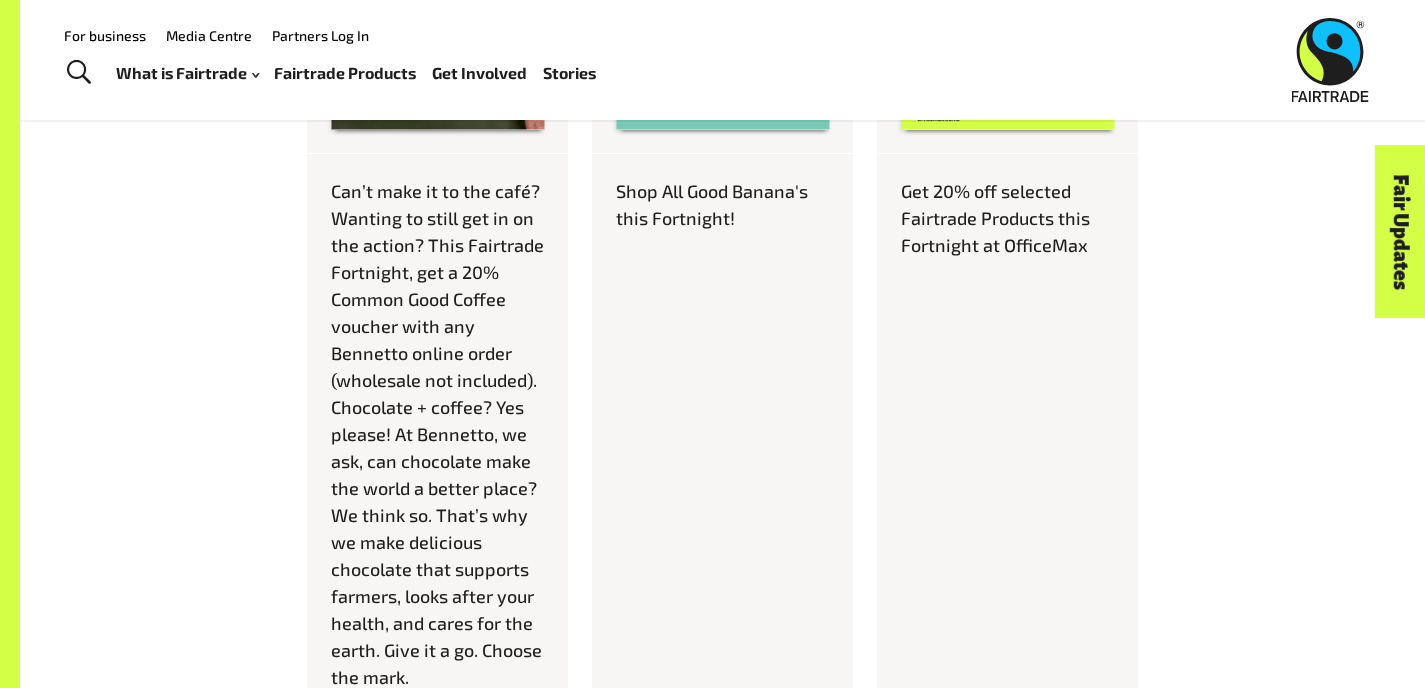 scroll, scrollTop: 1974, scrollLeft: 0, axis: vertical 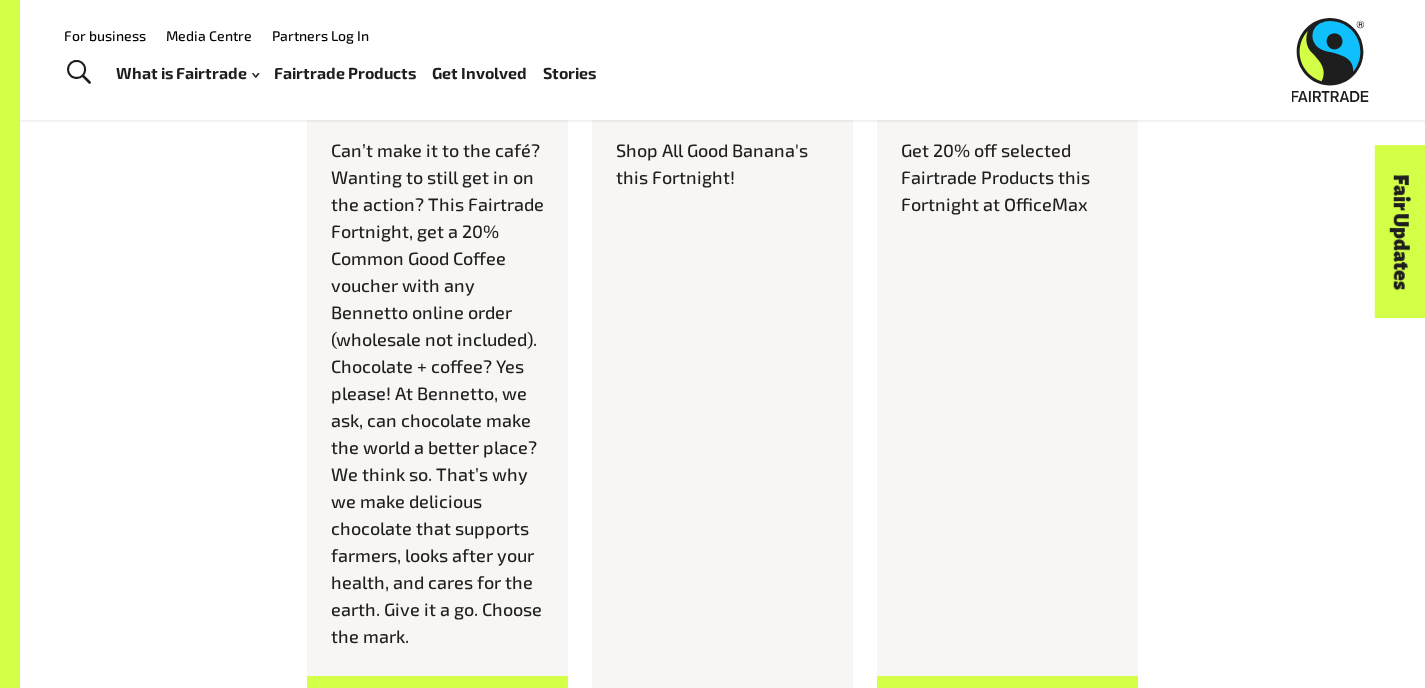 click on "Fairtrade Switch Giveaway - Win a years worth of Fairtrade coffee & a Breville Barista Express
Enter Now
A couple of wild Bennettos have been spotted nesting at Crave Café and Addington Coffee Co-op... This Fairtrade Fortnight, keep your eyes peeled for a rare and delicious Bennetto x Common Good Coffee collab in the wild! From August 4–17, every coffee at Addington Coffee Co-op (Christchurch) and Crave Café (Auckland) comes with a bonus Bennetto chocolate truffle square. A small treat that stands for something big.
Shop Common Good" at bounding box center (723, -119) 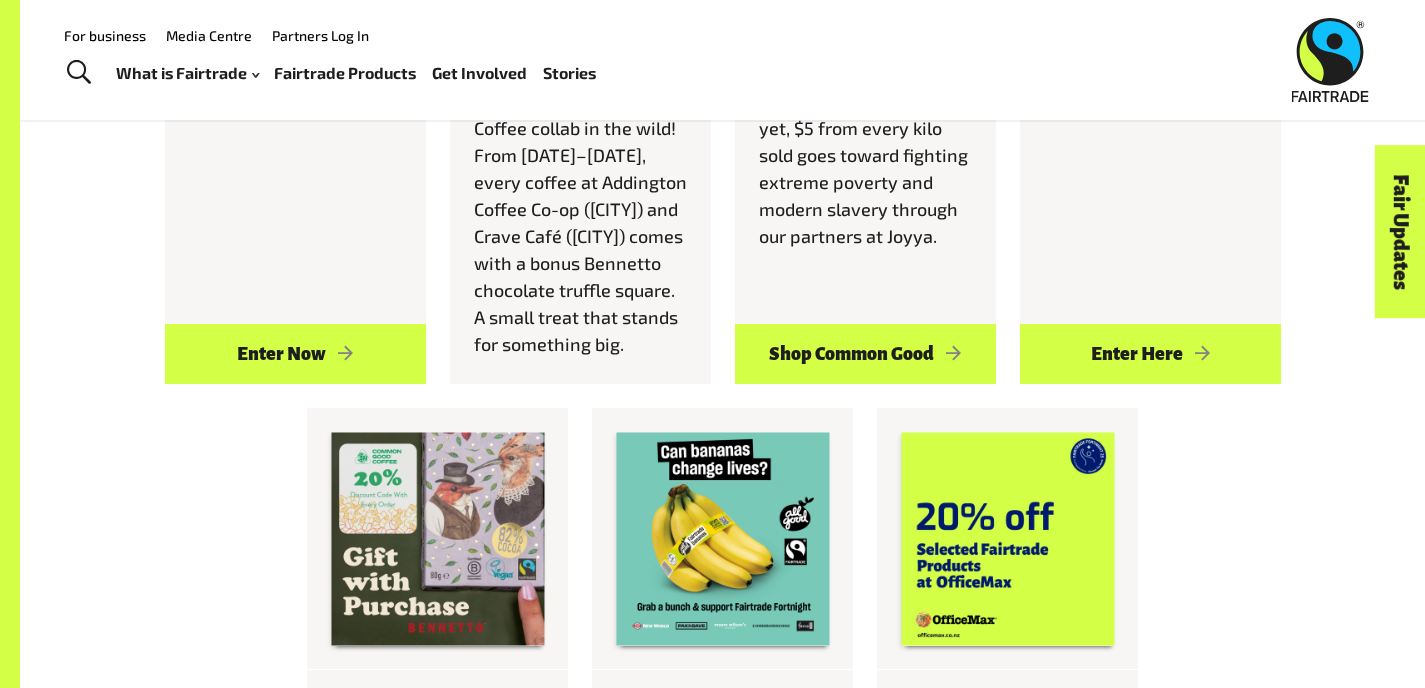 scroll, scrollTop: 1739, scrollLeft: 0, axis: vertical 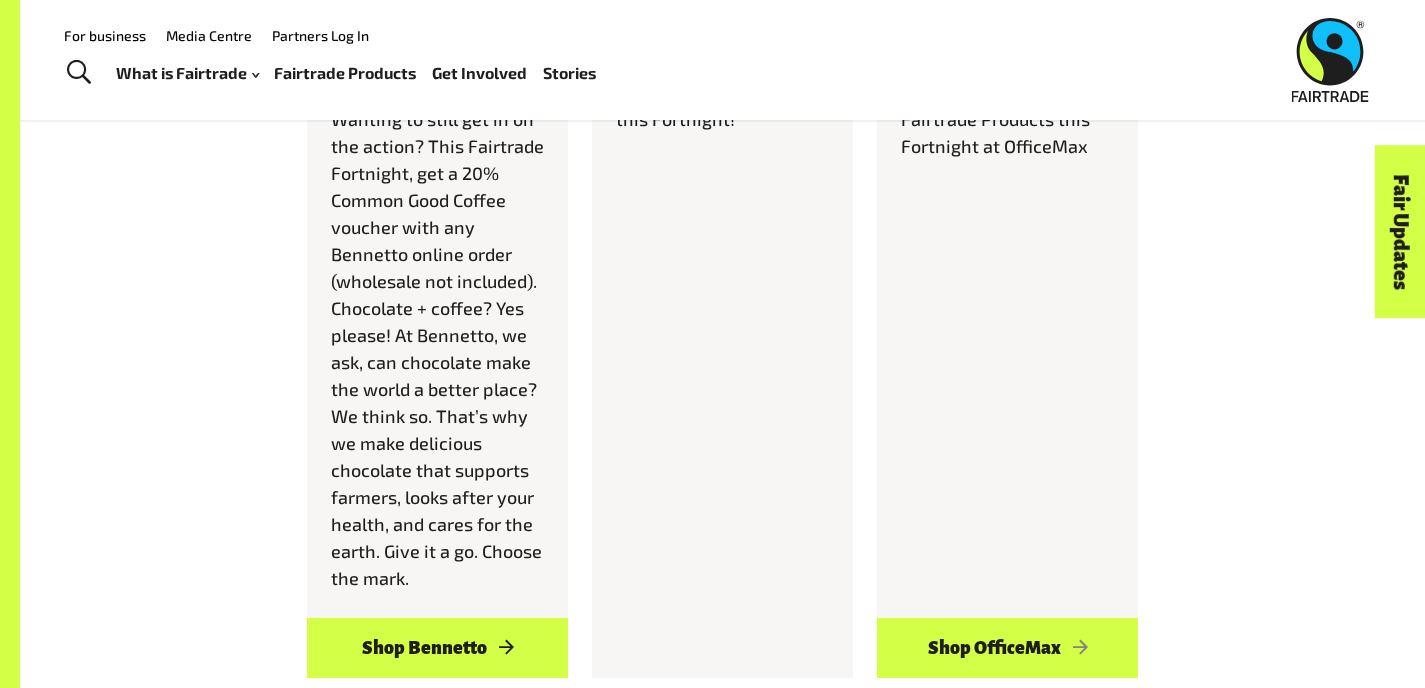 click on "Shop Bennetto" at bounding box center [437, 648] 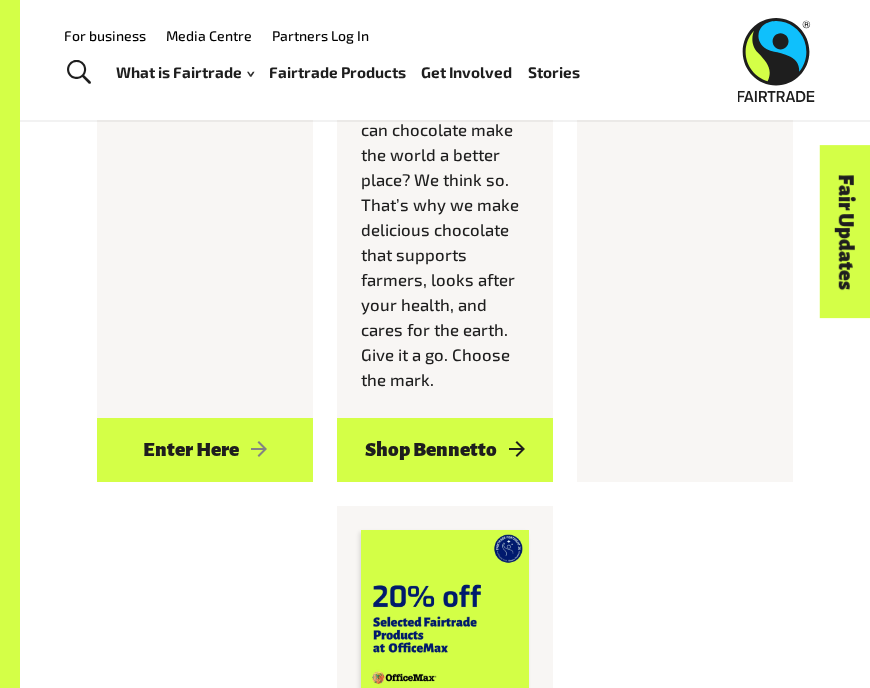 click on "Shop Bennetto" at bounding box center [445, 450] 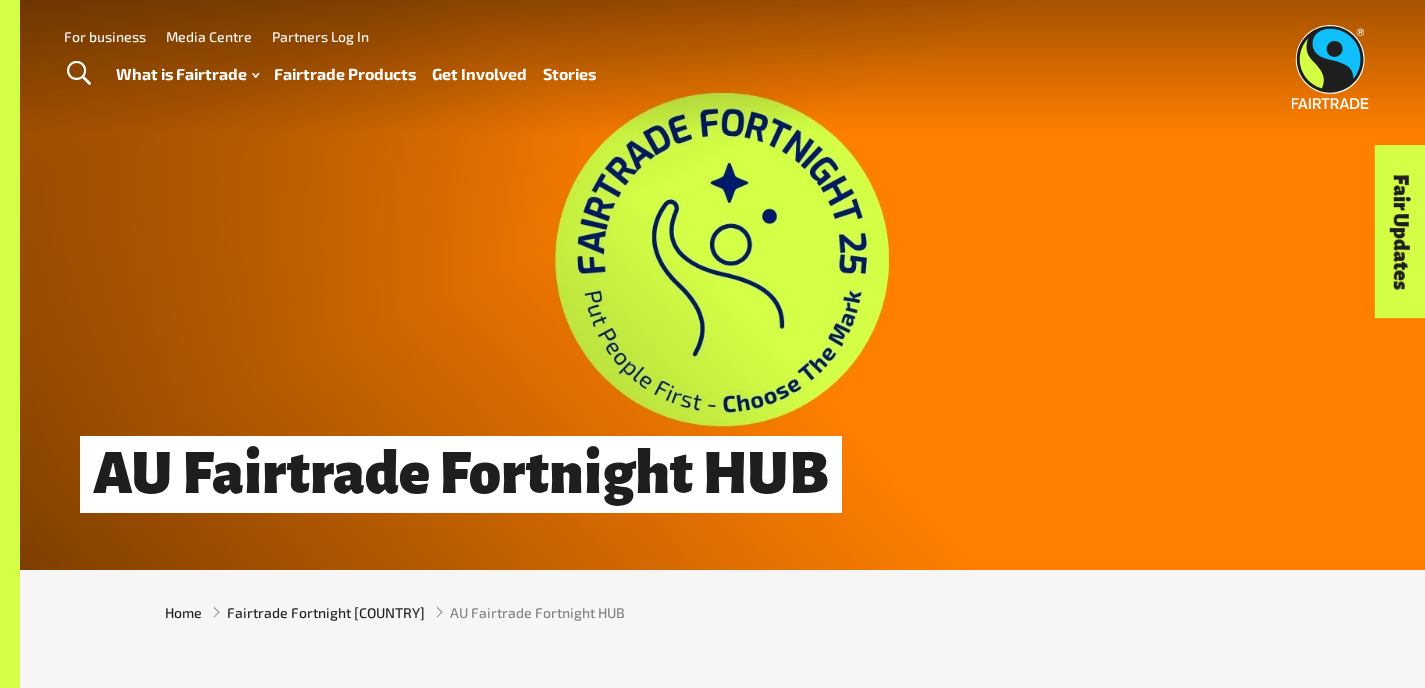 scroll, scrollTop: 0, scrollLeft: 0, axis: both 